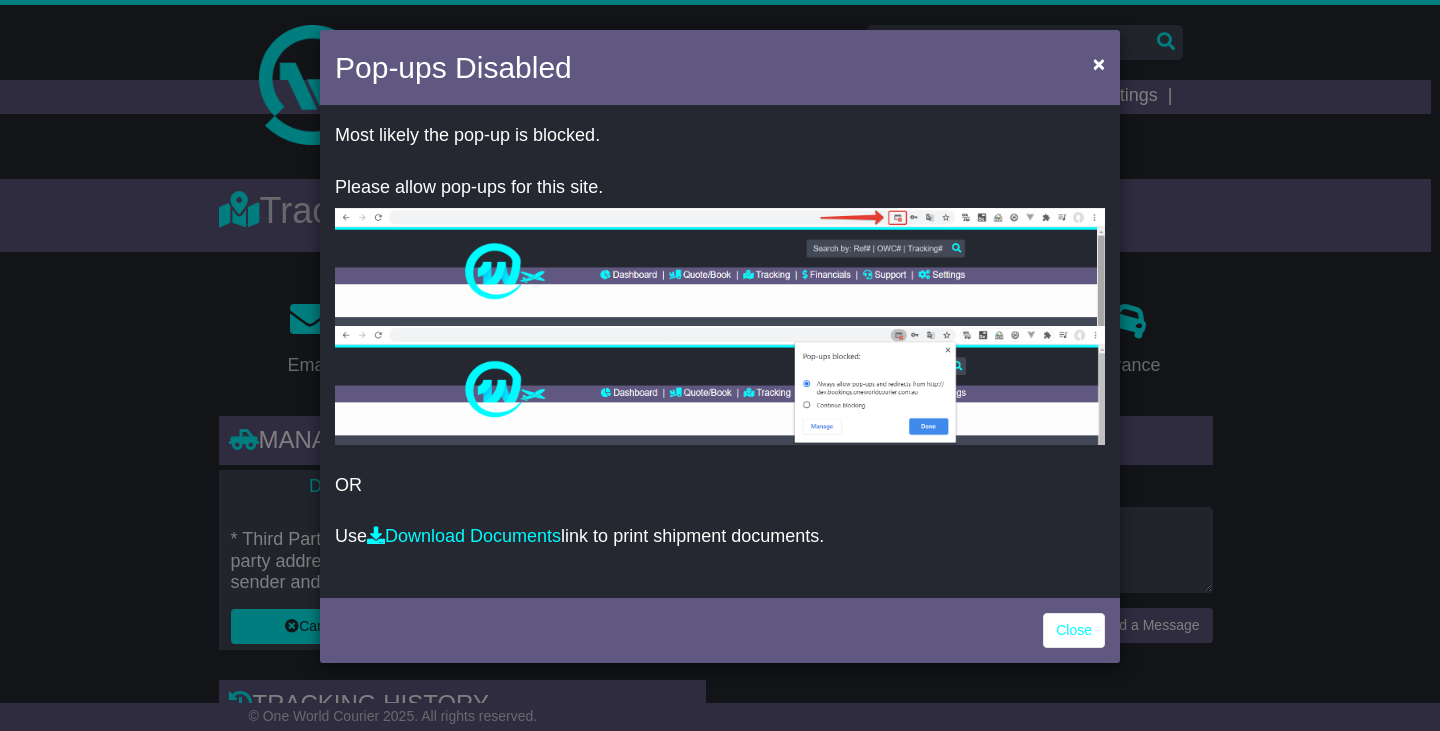 scroll, scrollTop: 0, scrollLeft: 0, axis: both 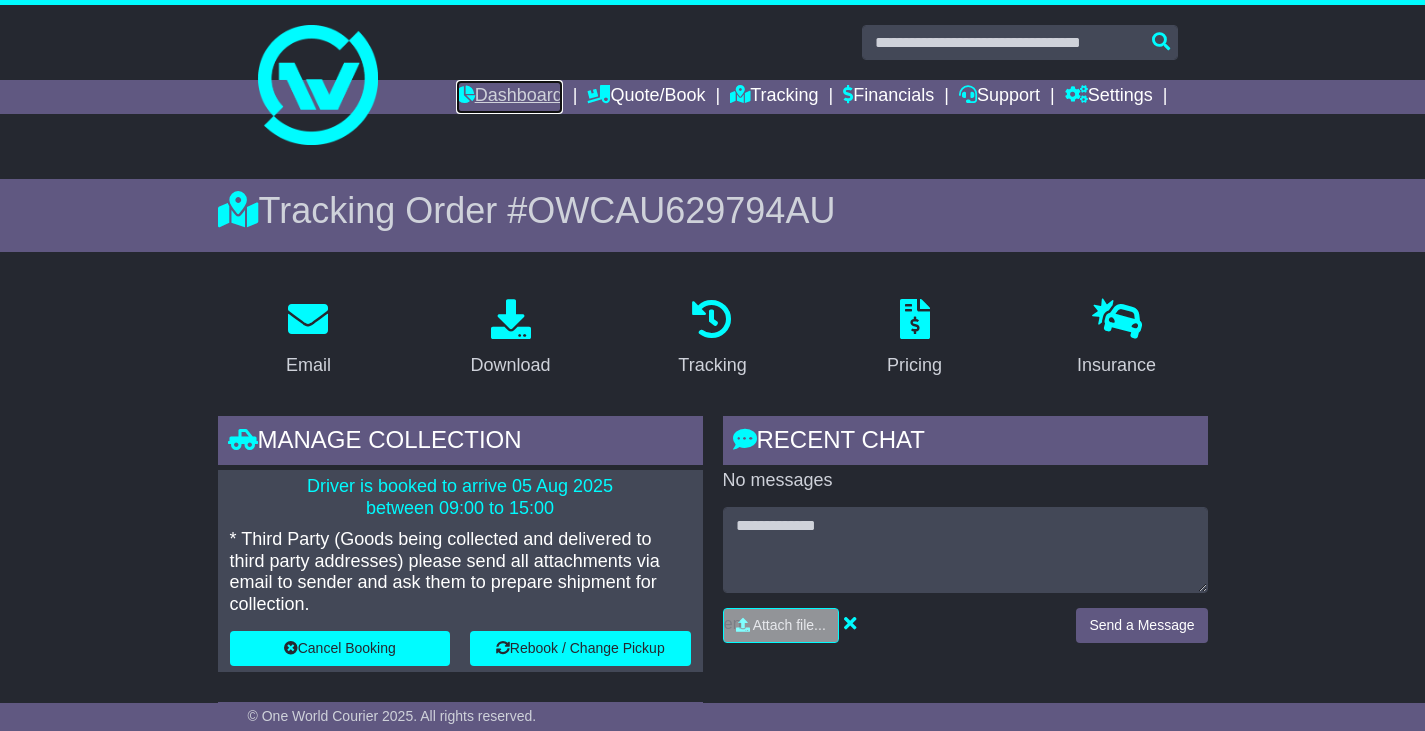 click on "Dashboard" at bounding box center [509, 97] 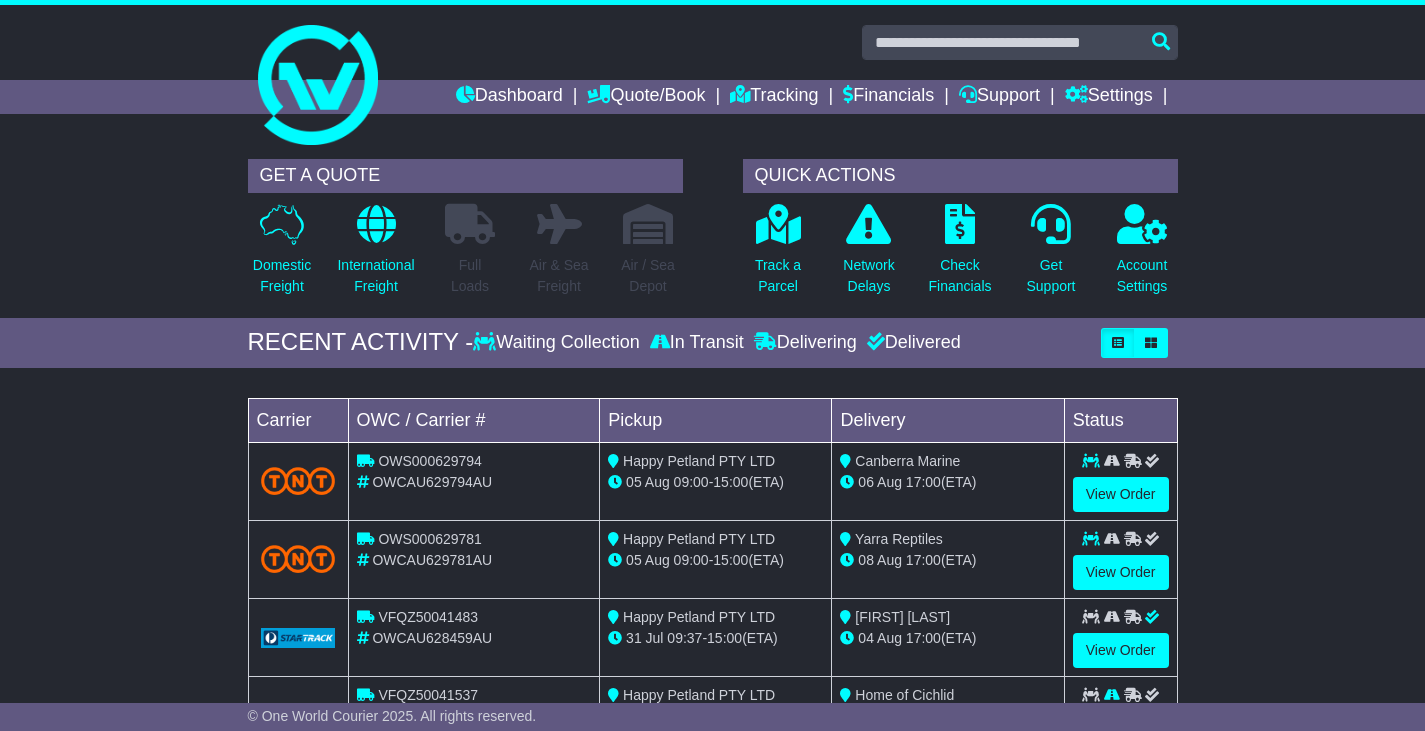 scroll, scrollTop: 0, scrollLeft: 0, axis: both 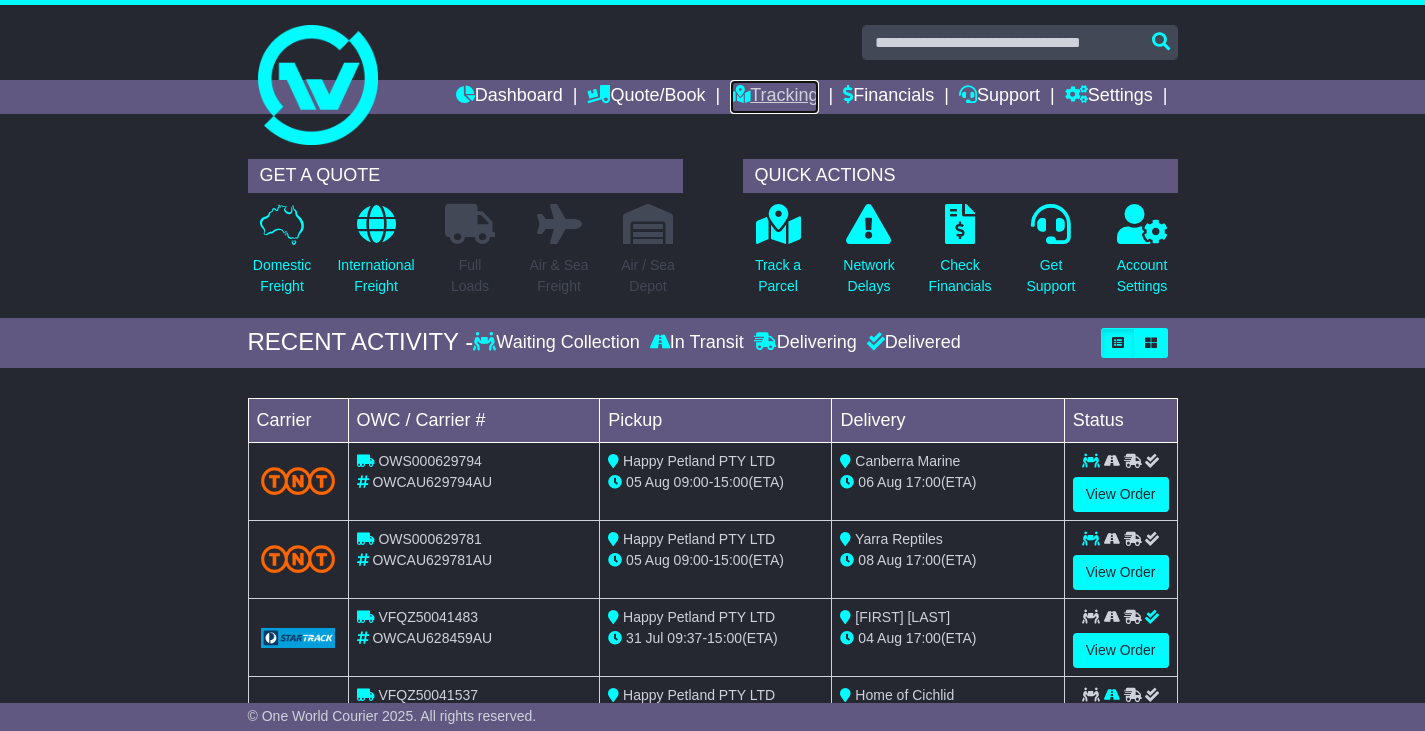click on "Tracking" at bounding box center [774, 97] 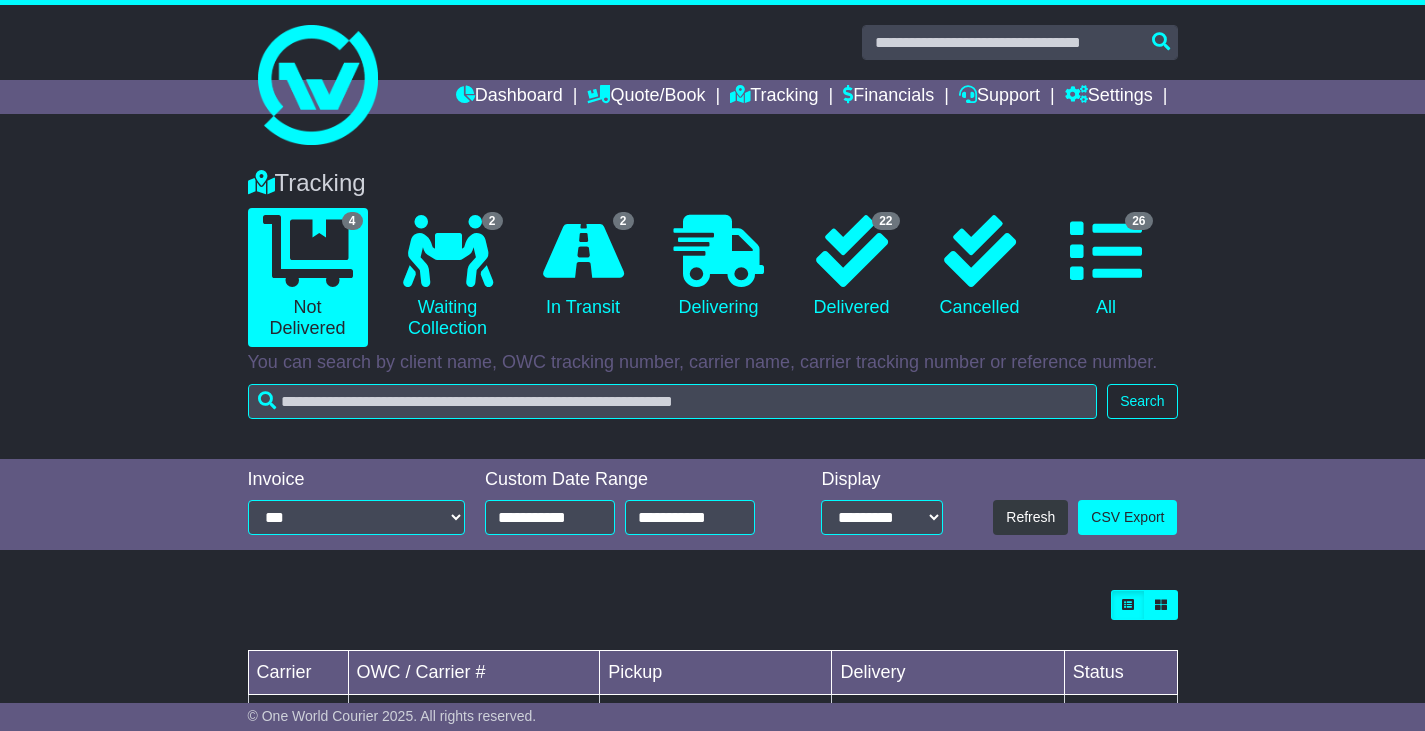 scroll, scrollTop: 0, scrollLeft: 0, axis: both 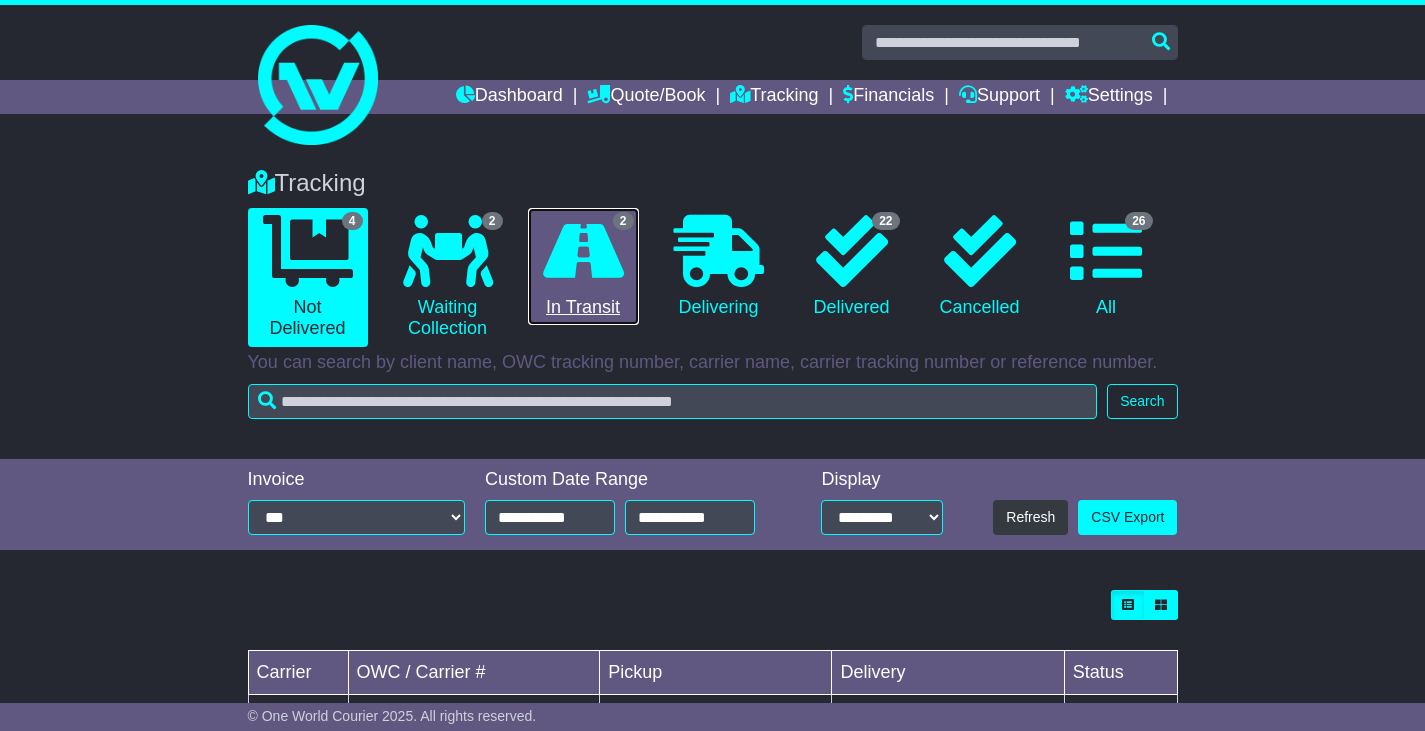 click at bounding box center (583, 251) 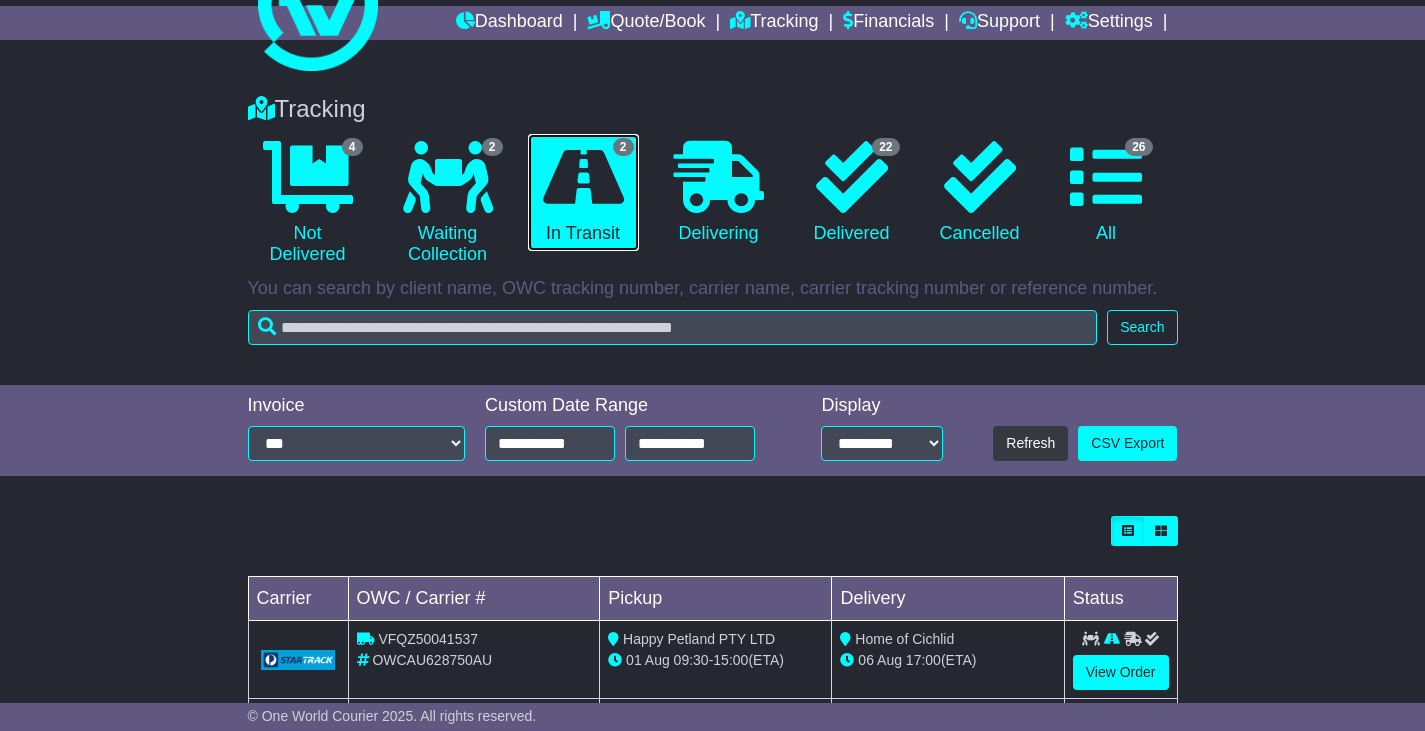 scroll, scrollTop: 191, scrollLeft: 0, axis: vertical 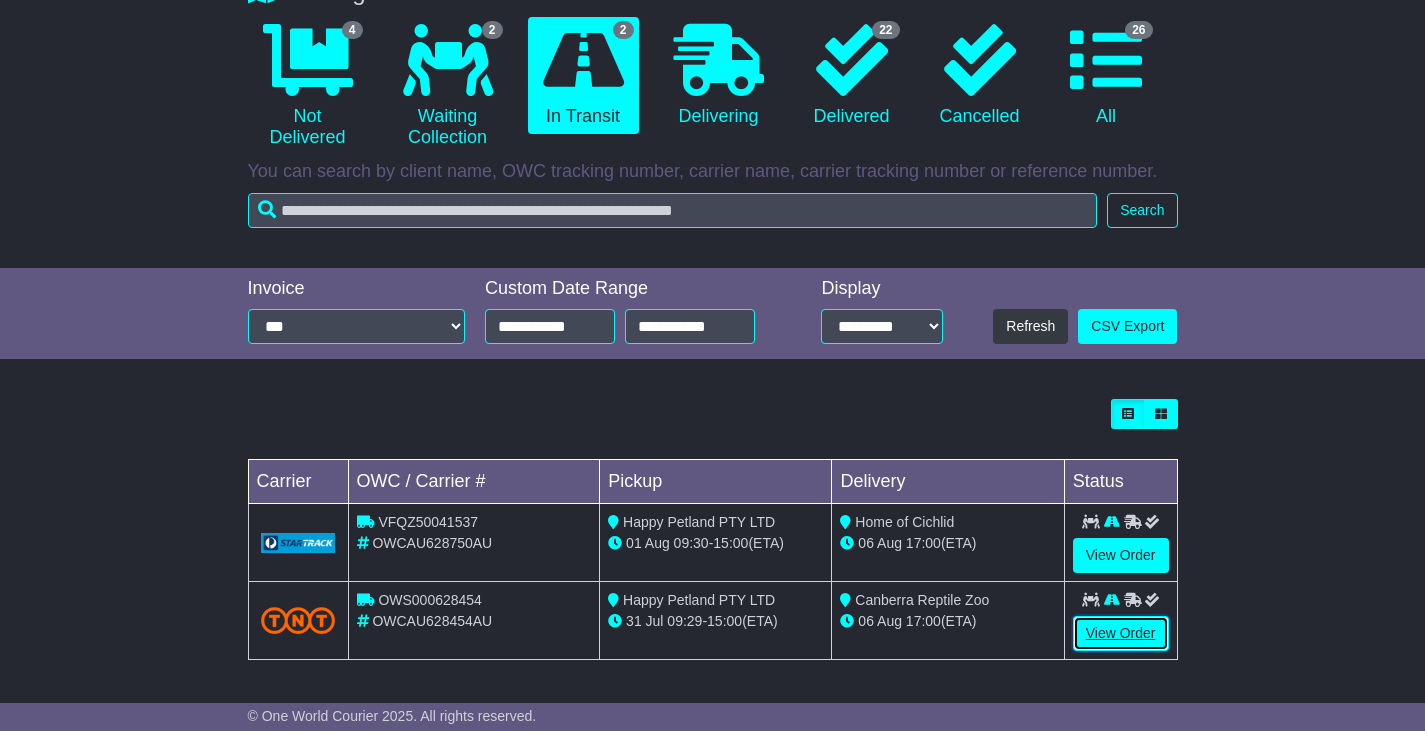 click on "View Order" at bounding box center [1121, 633] 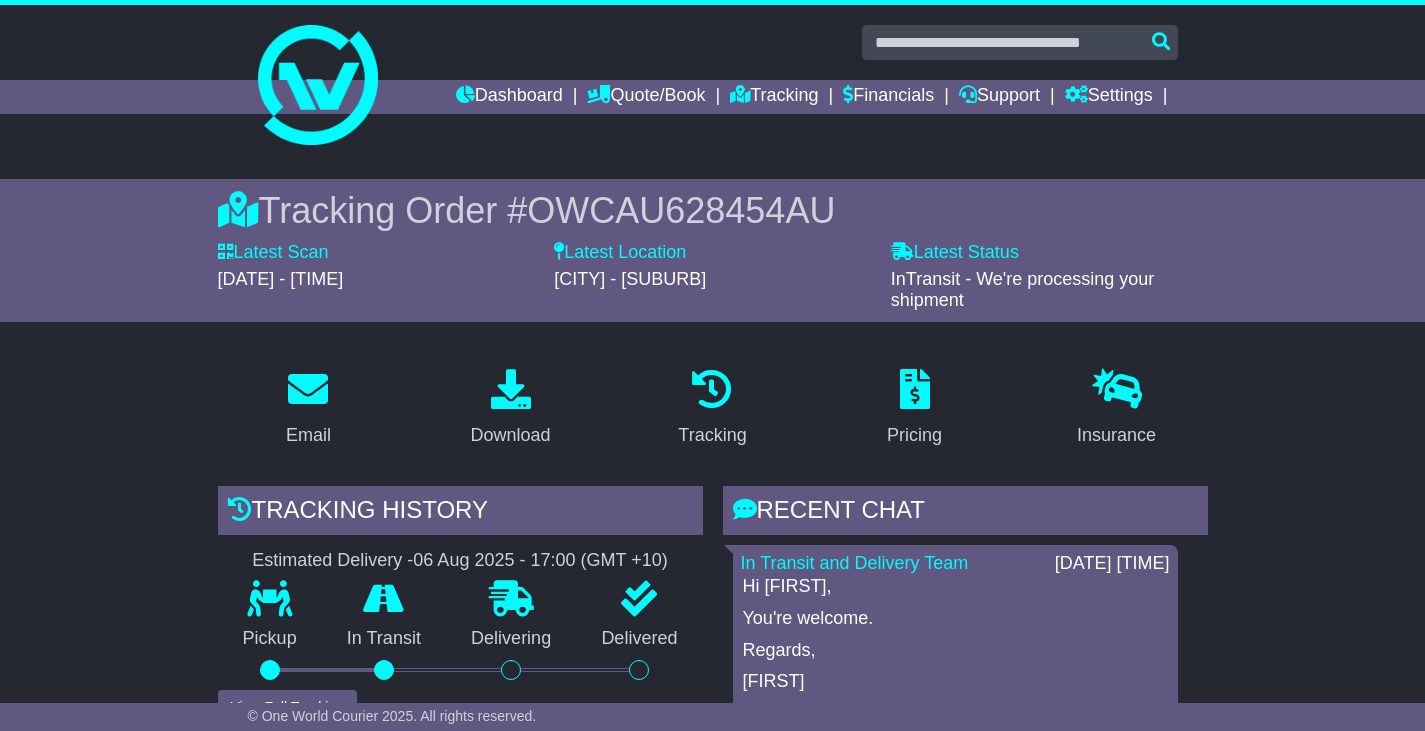 scroll, scrollTop: 0, scrollLeft: 0, axis: both 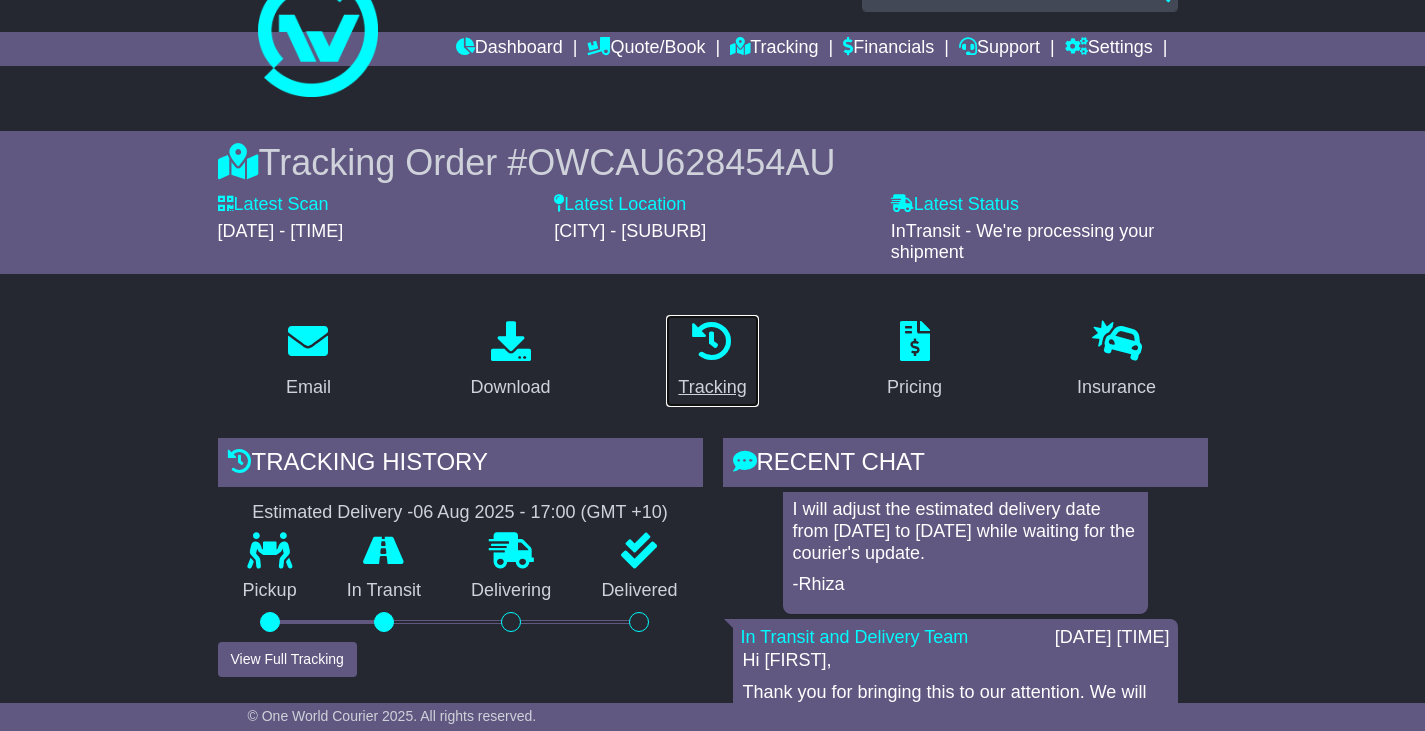click at bounding box center [712, 341] 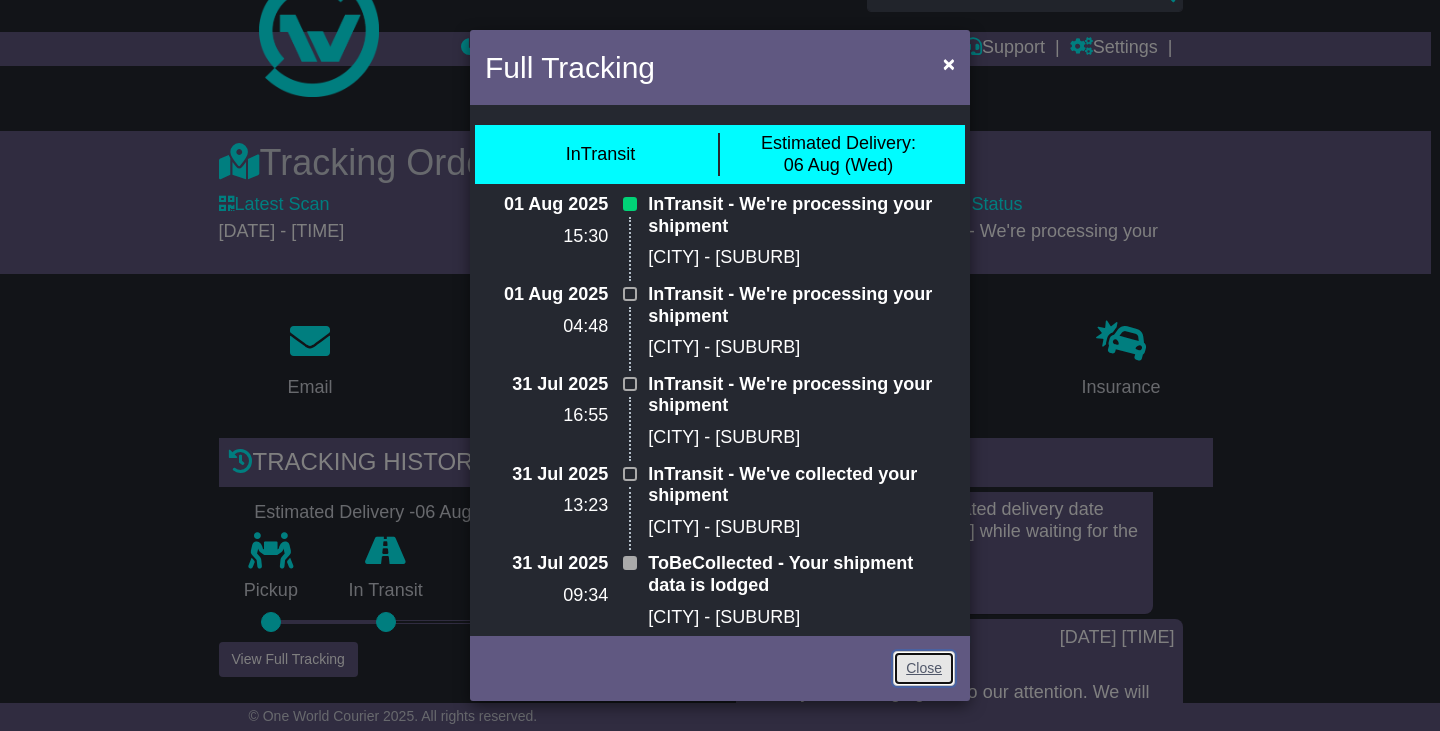 click on "Close" at bounding box center [924, 668] 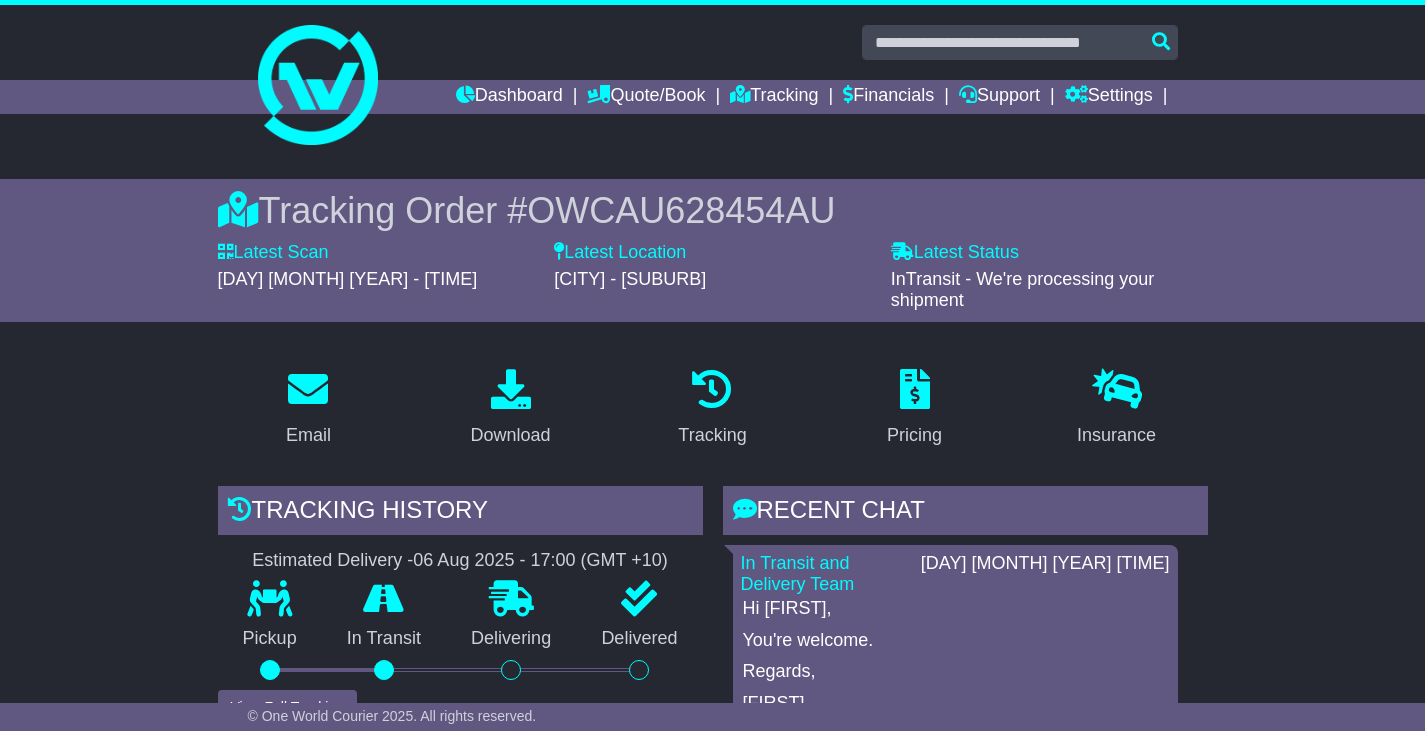 scroll, scrollTop: 0, scrollLeft: 0, axis: both 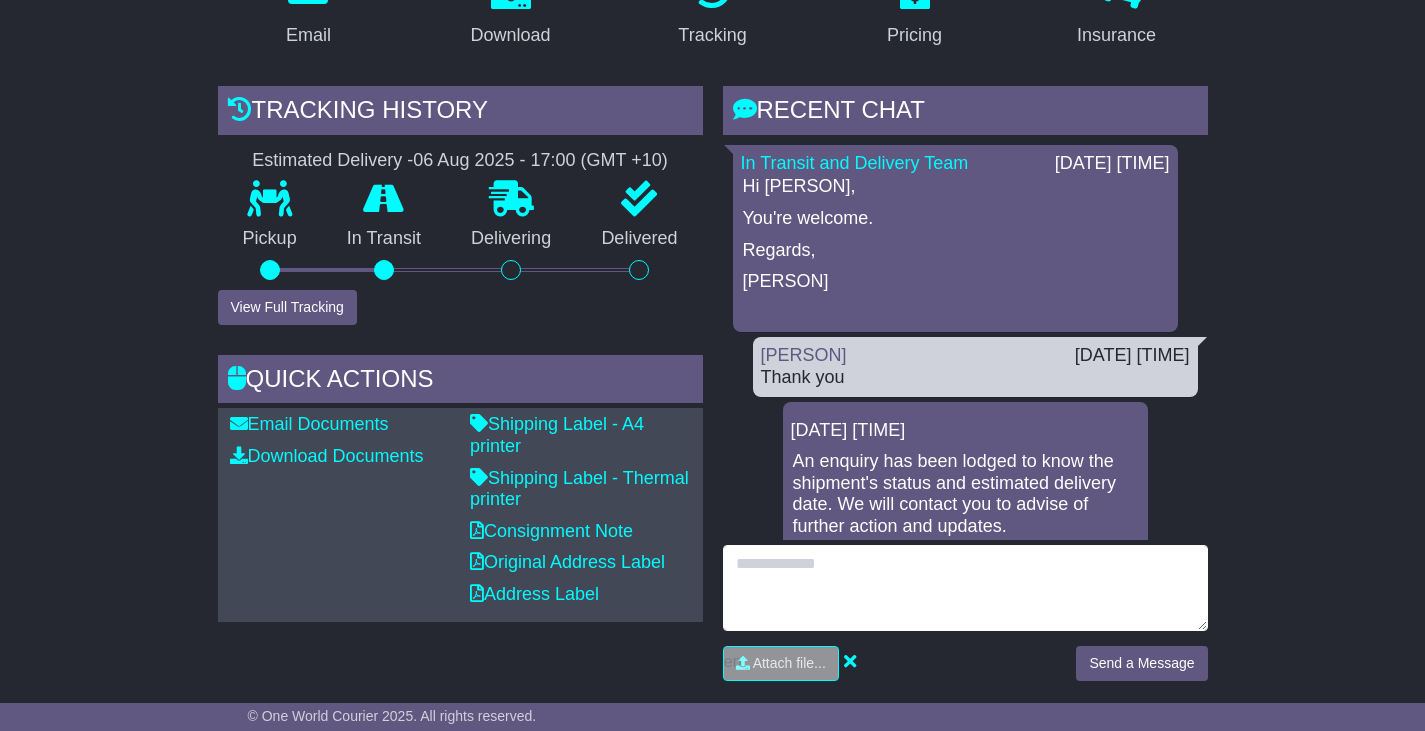 click at bounding box center (965, 588) 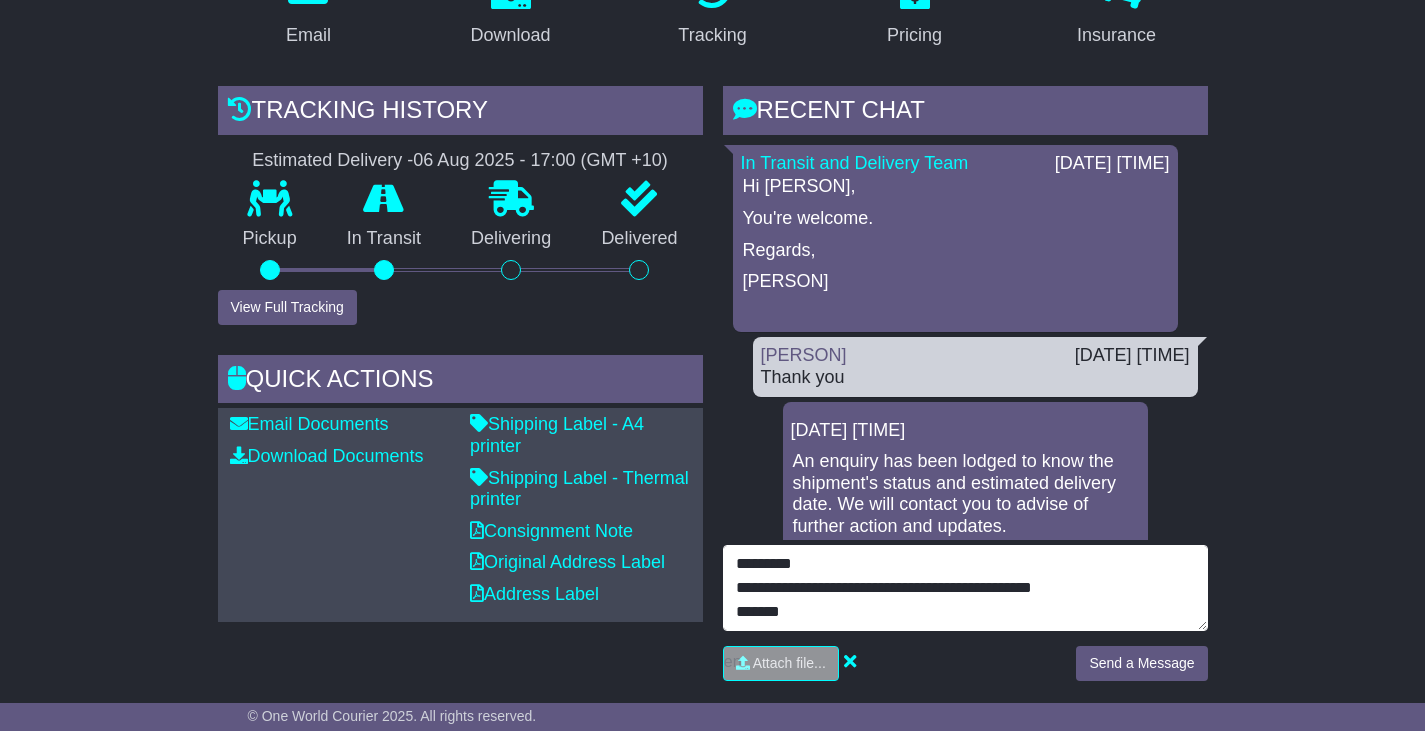 scroll, scrollTop: 15, scrollLeft: 0, axis: vertical 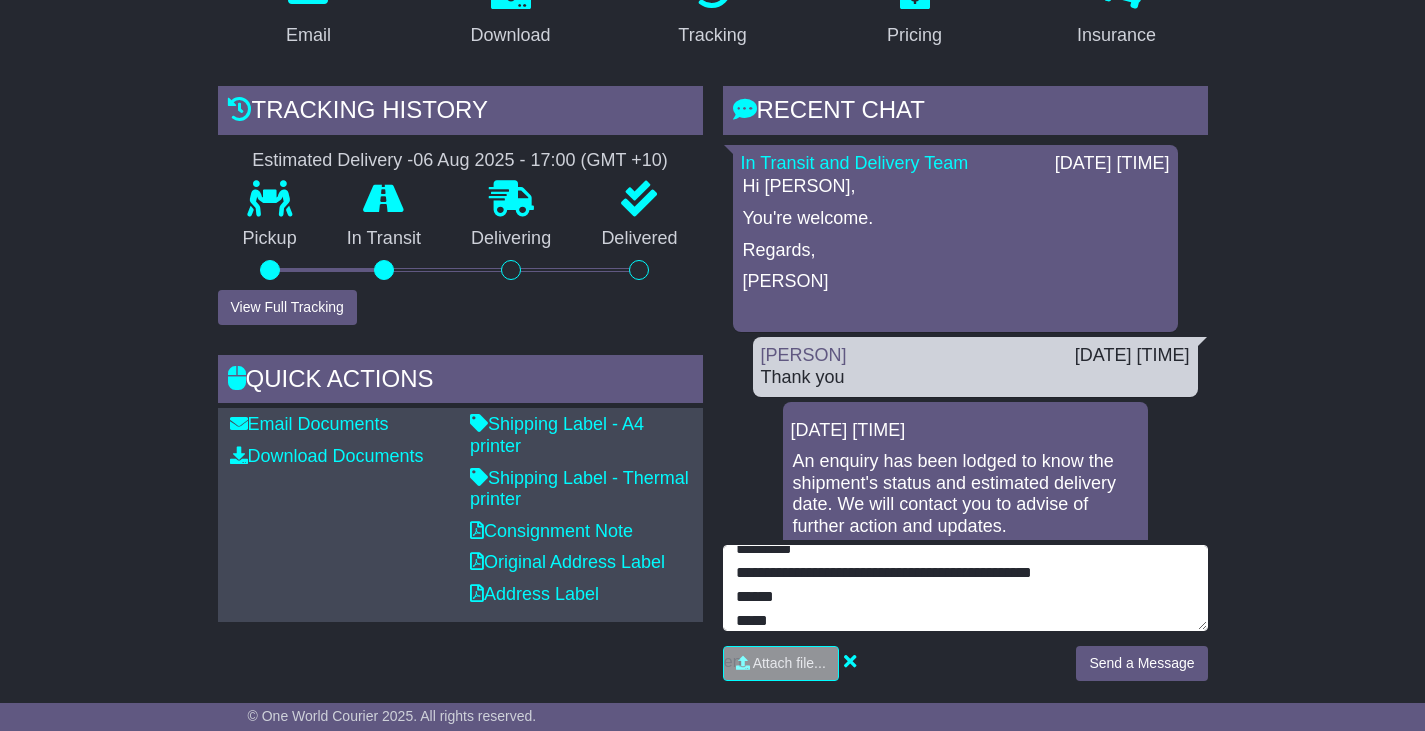 type on "**********" 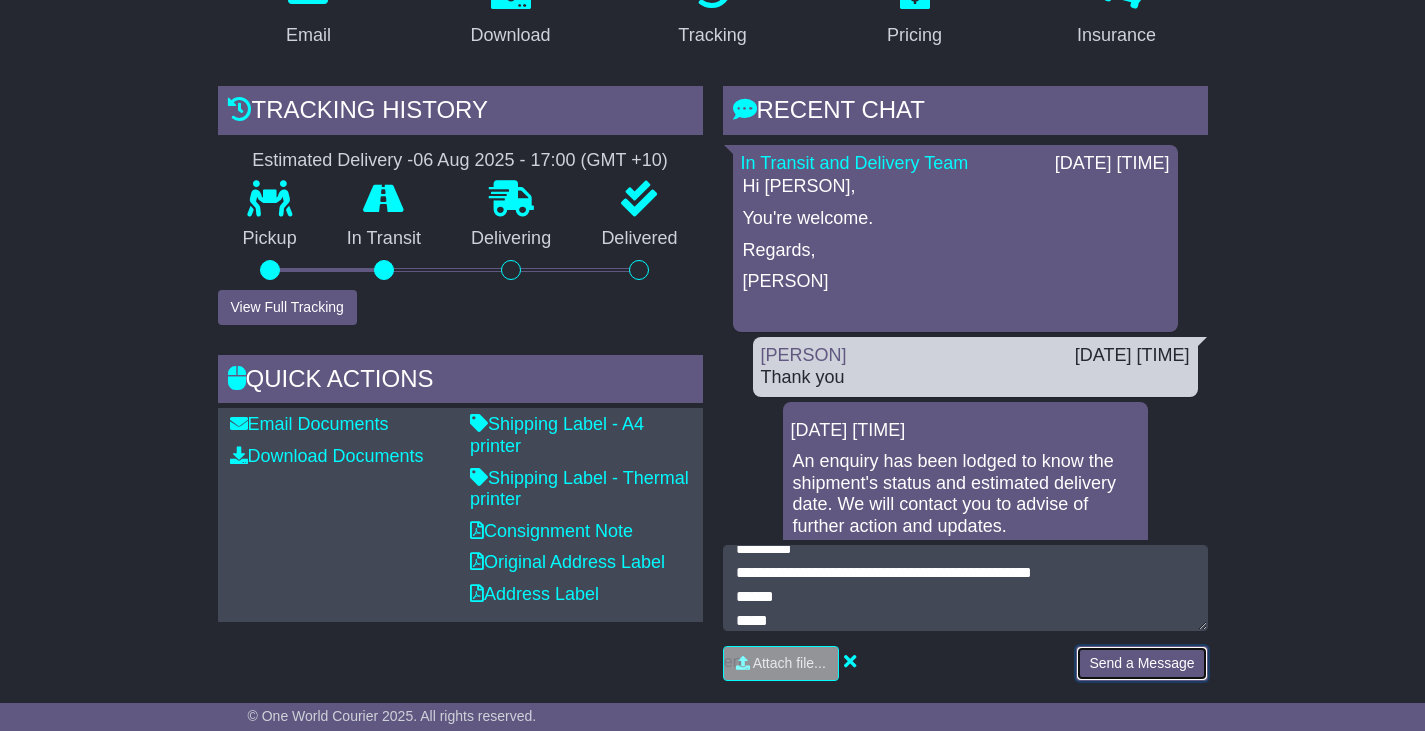 click on "Send a Message" at bounding box center (1141, 663) 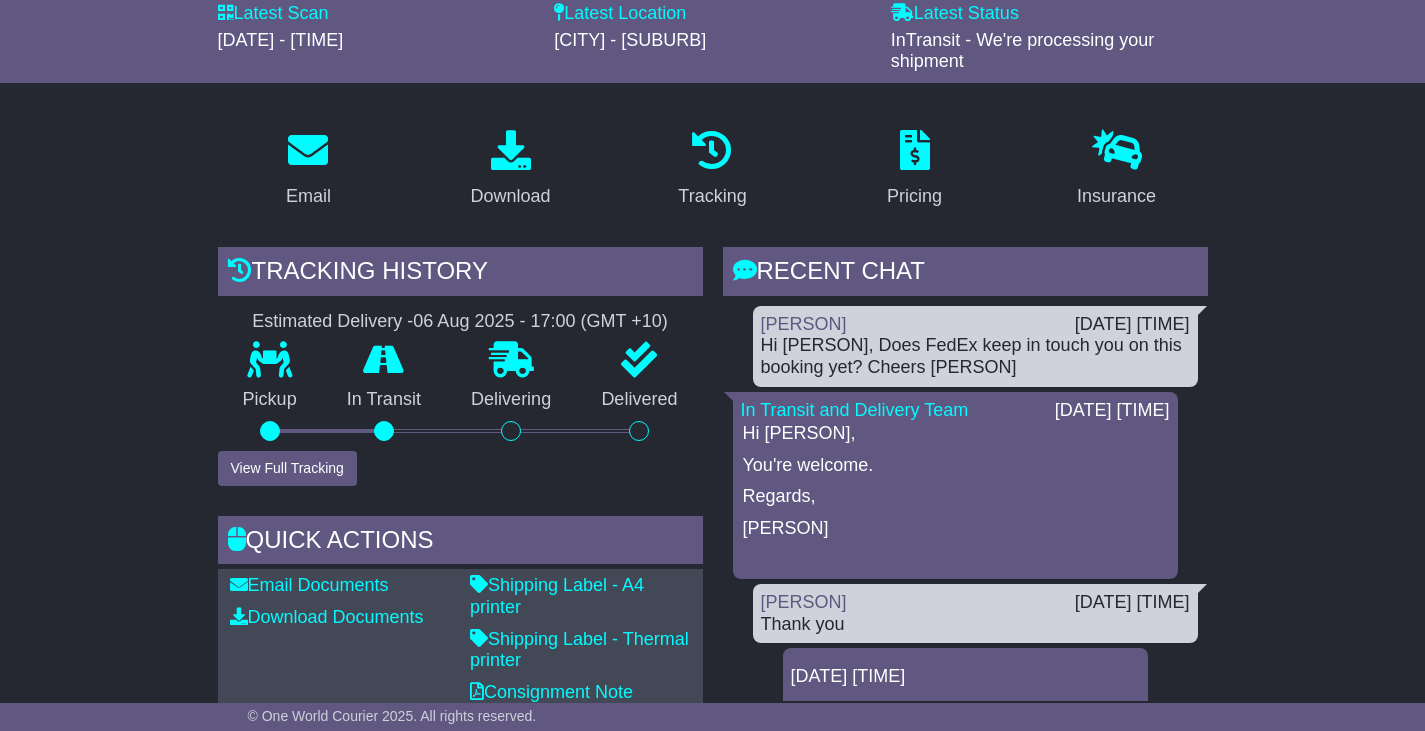 scroll, scrollTop: 0, scrollLeft: 0, axis: both 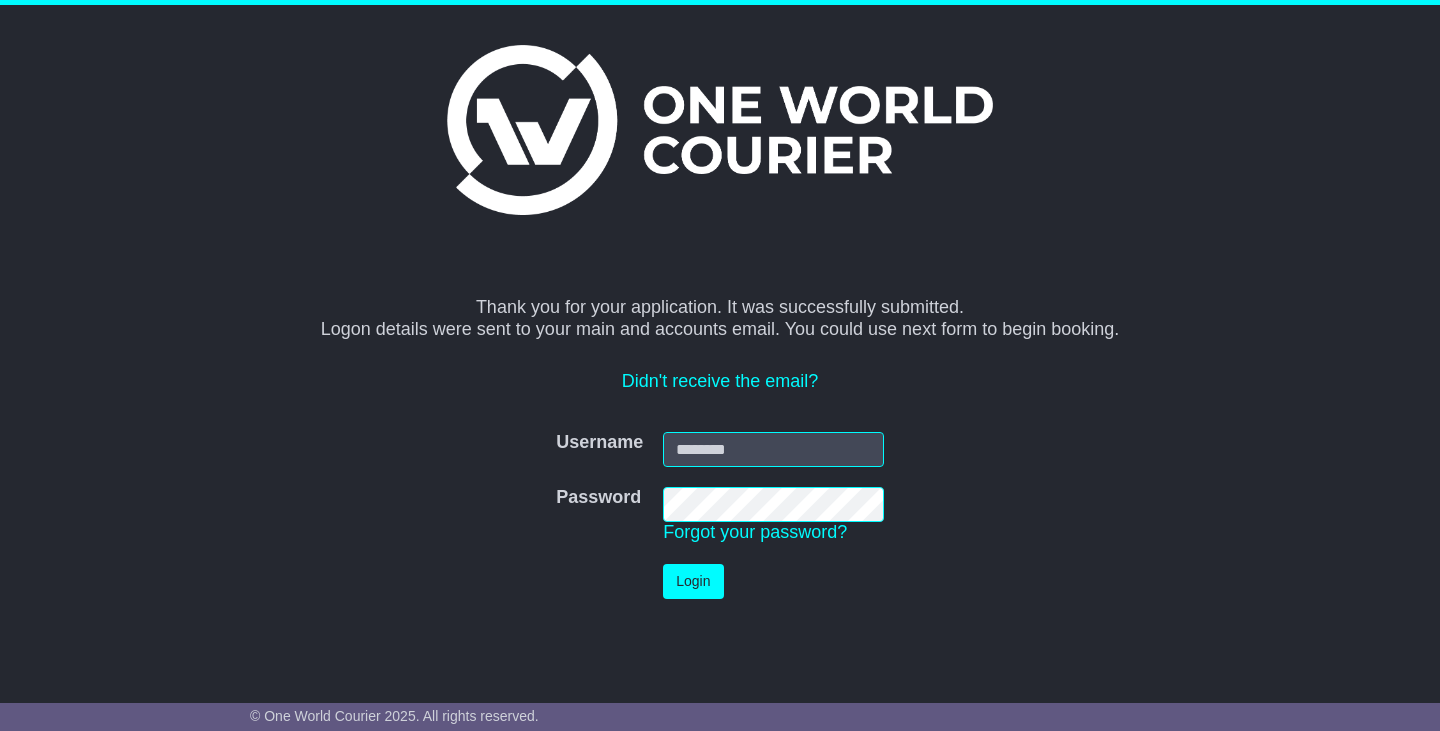 type on "**********" 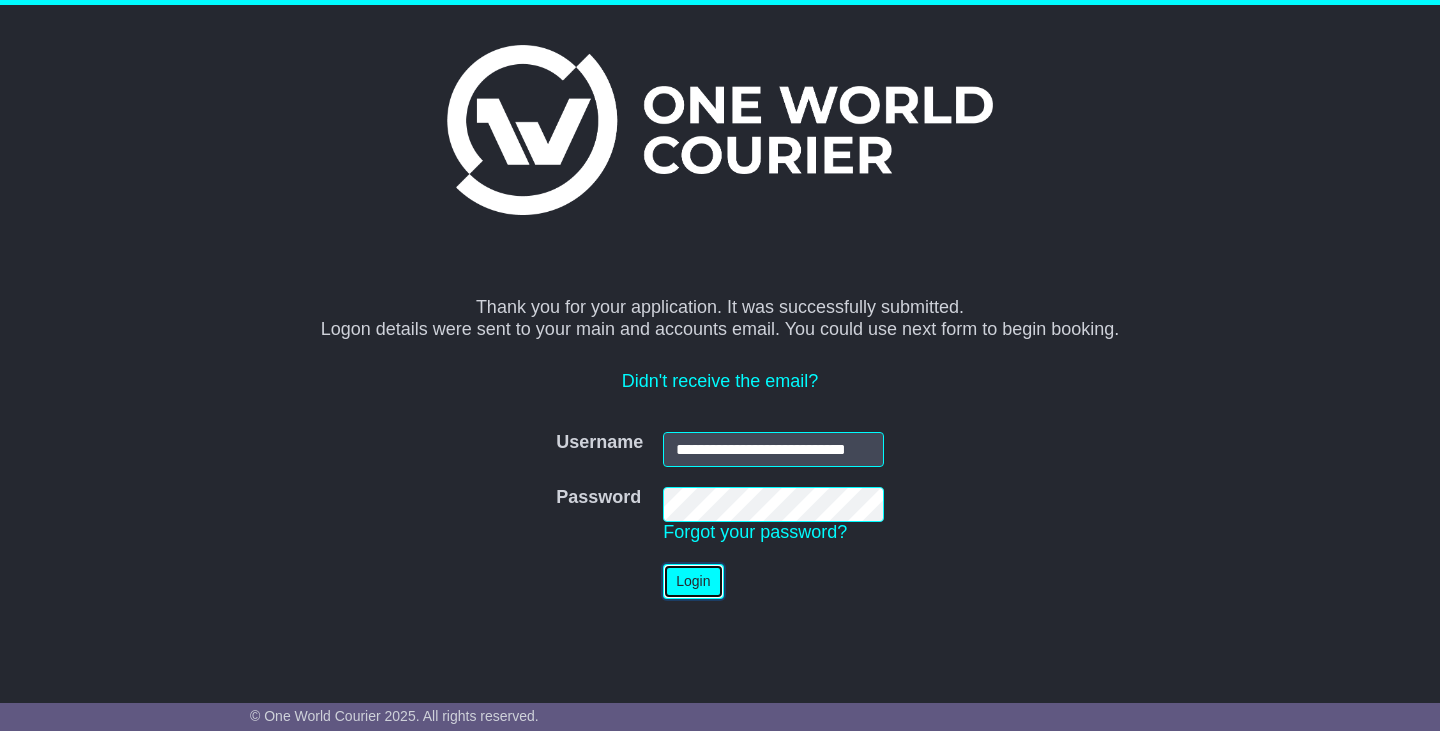 click on "Login" at bounding box center [693, 581] 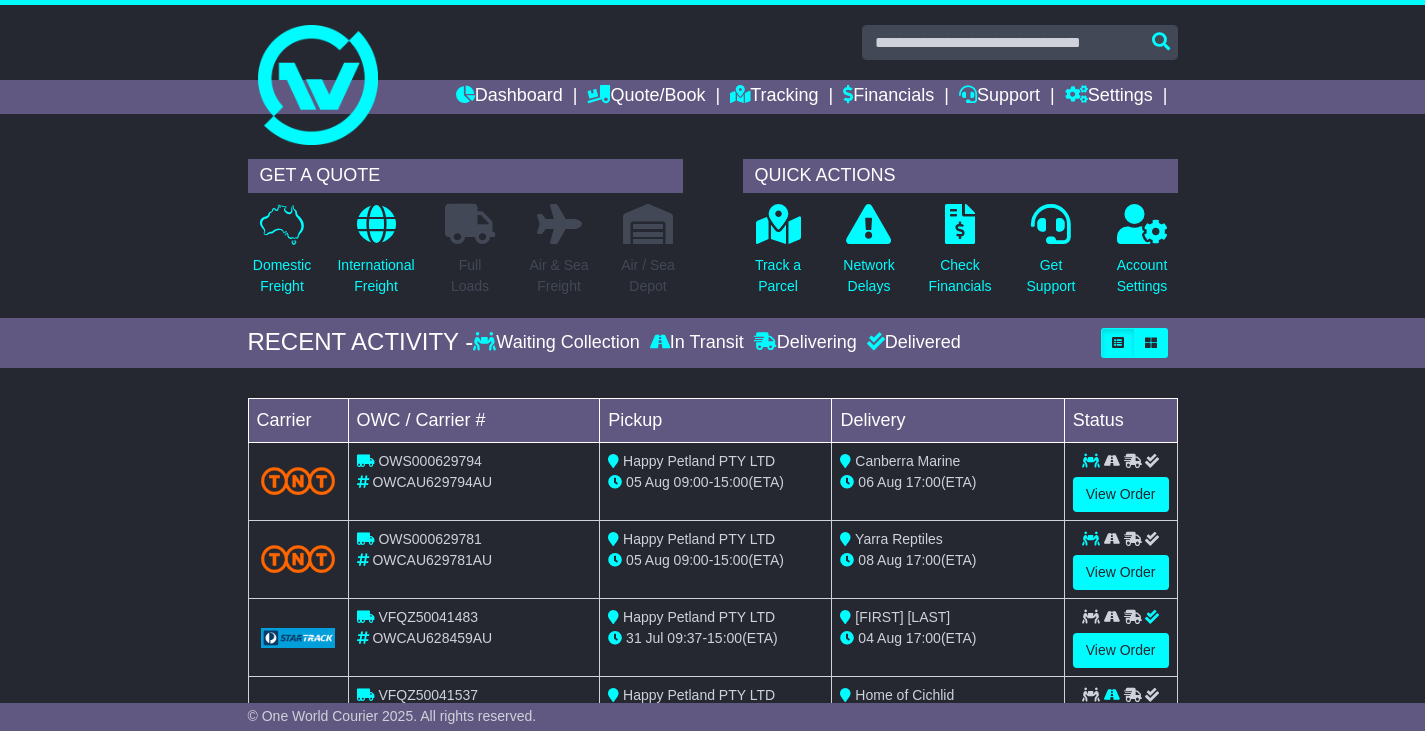 scroll, scrollTop: 0, scrollLeft: 0, axis: both 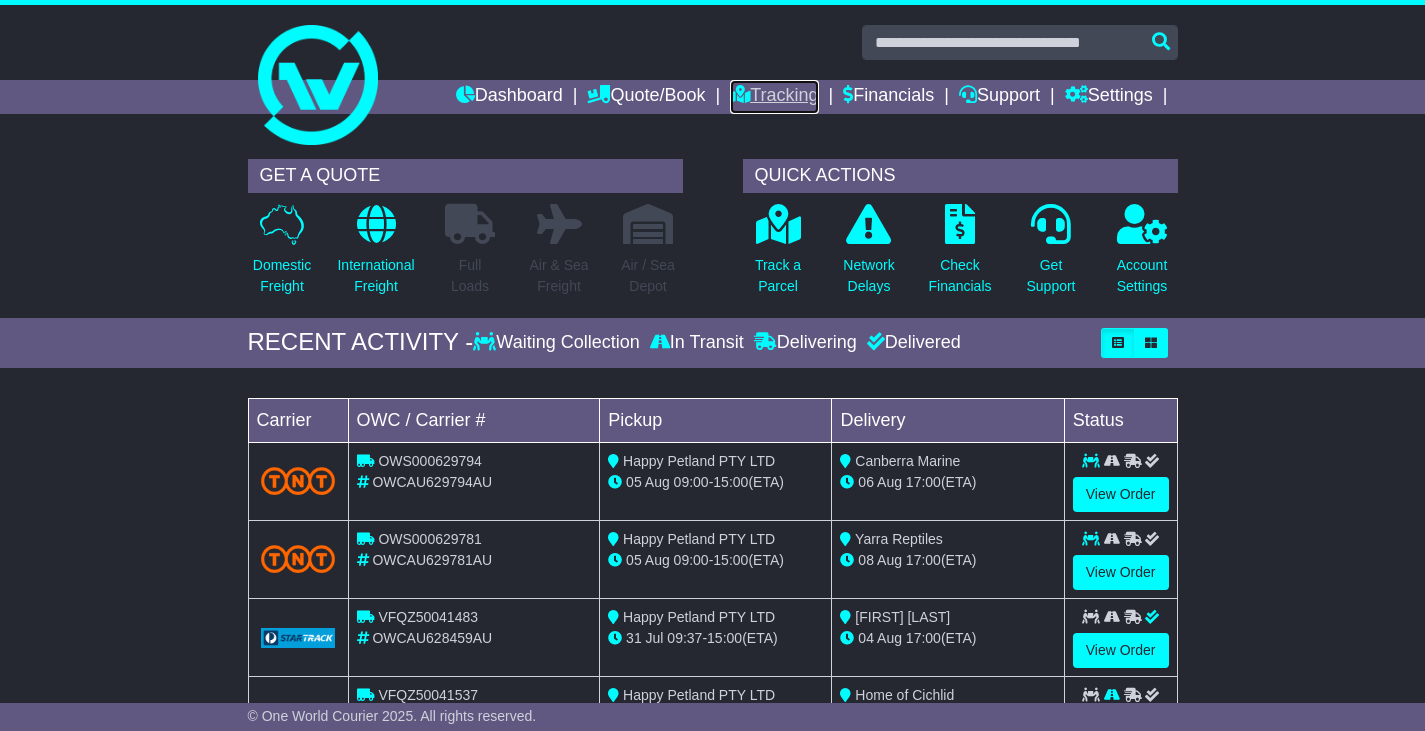 click on "Tracking" at bounding box center [774, 97] 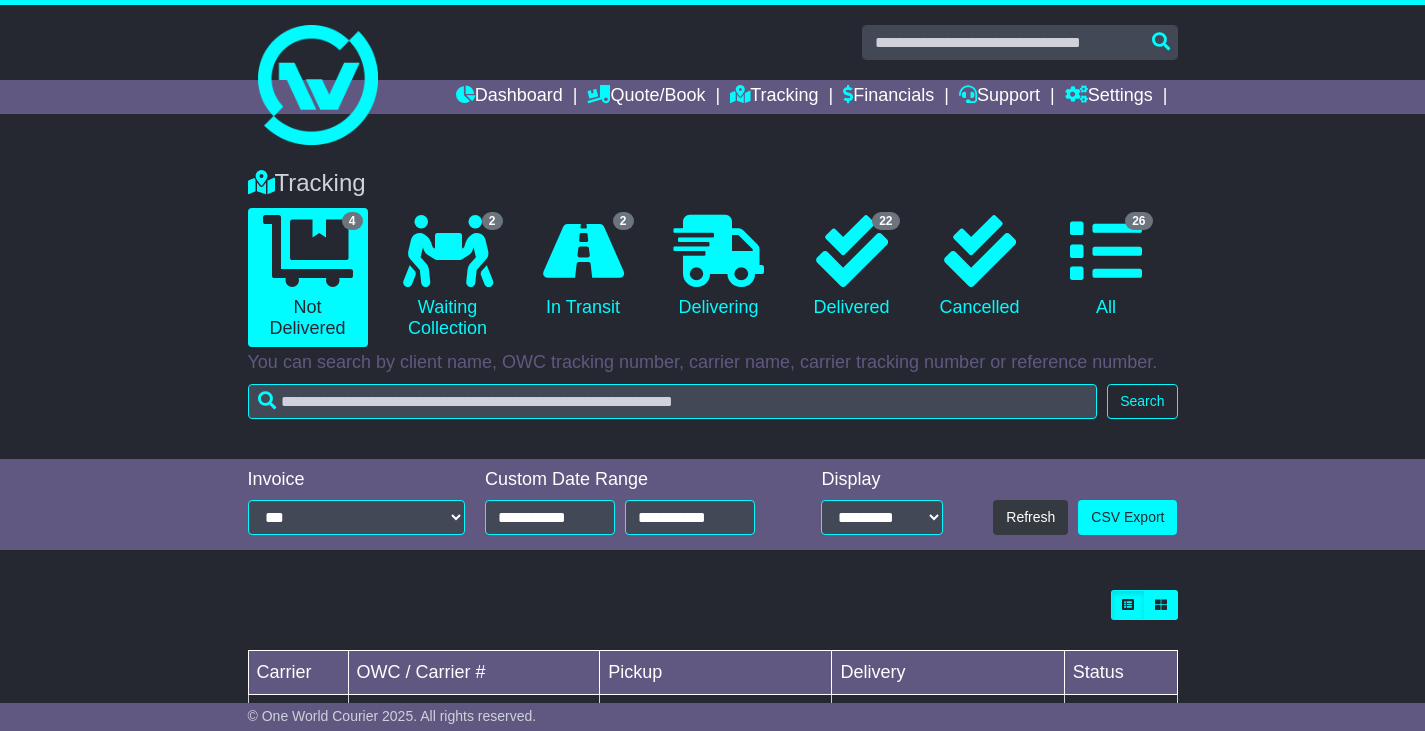 scroll, scrollTop: 0, scrollLeft: 0, axis: both 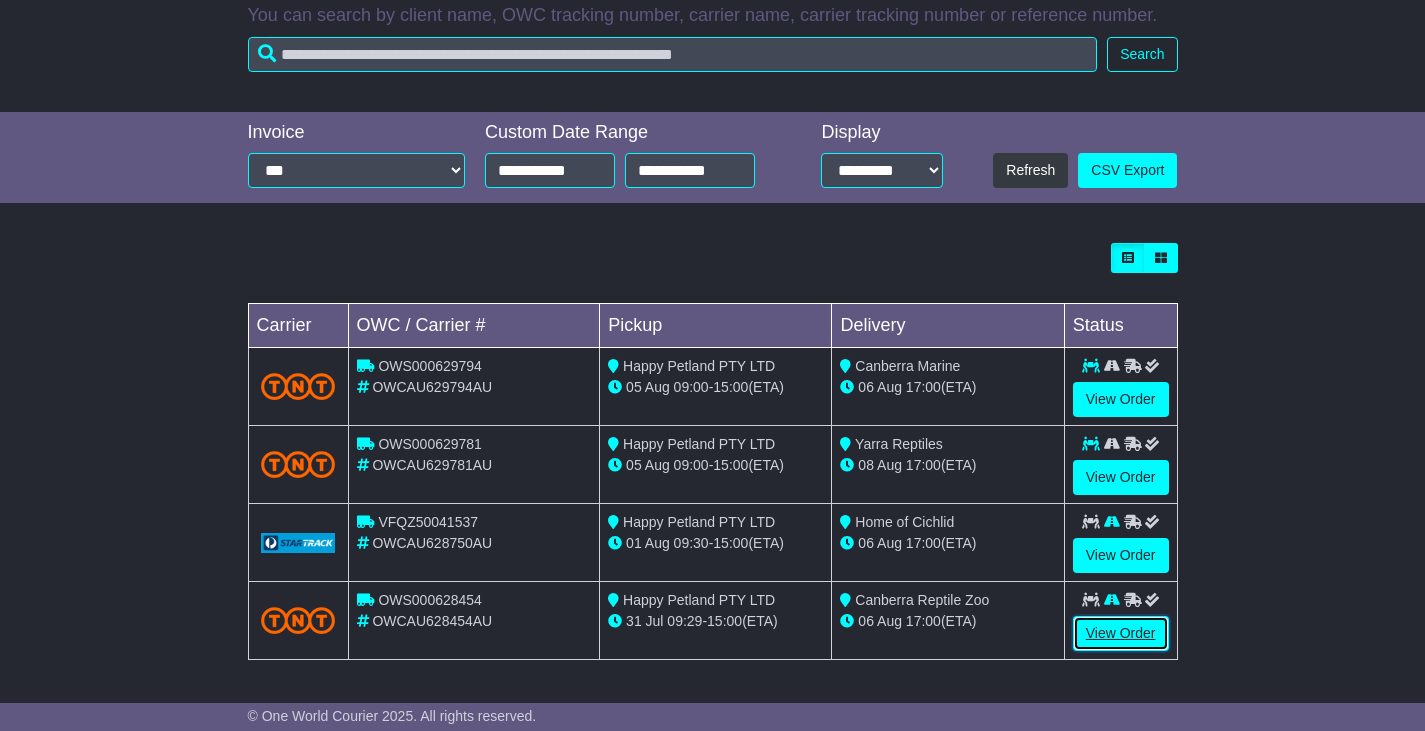 click on "View Order" at bounding box center [1121, 633] 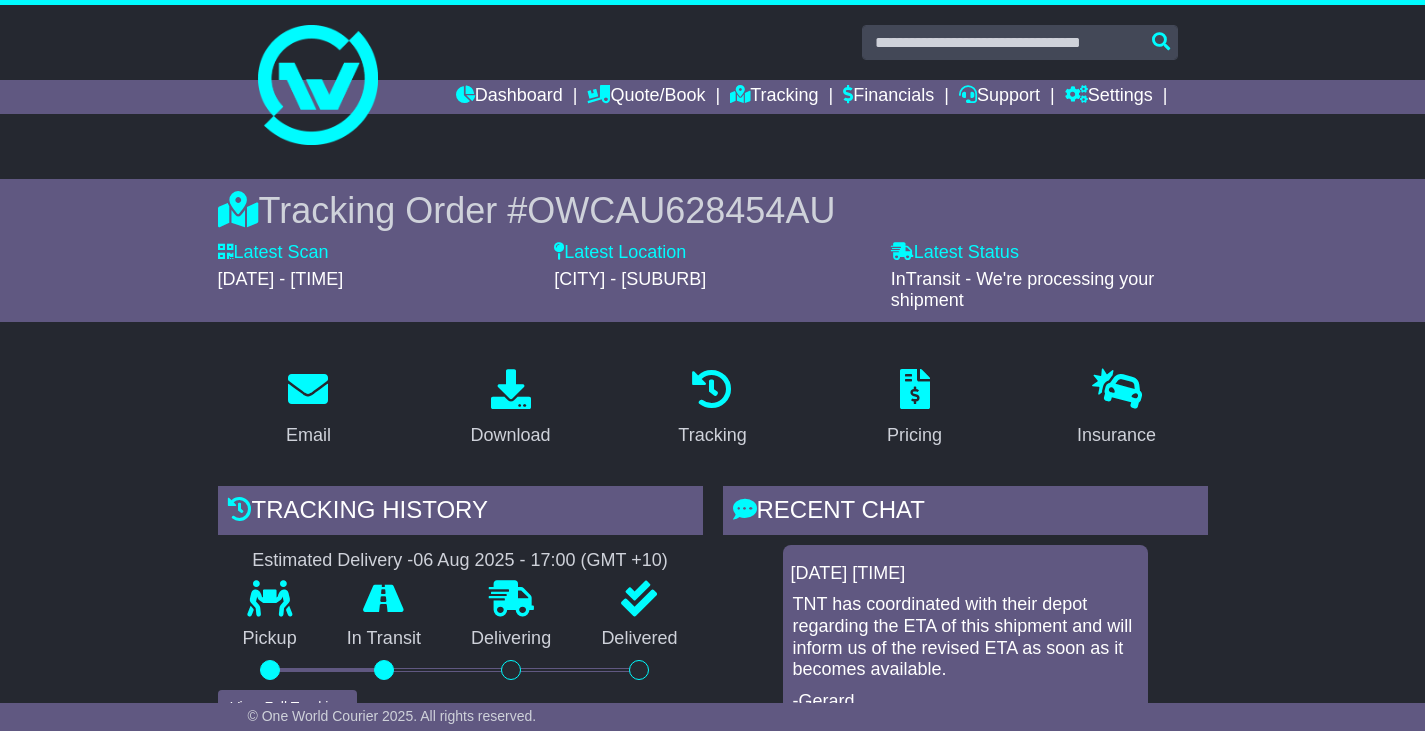 scroll, scrollTop: 0, scrollLeft: 0, axis: both 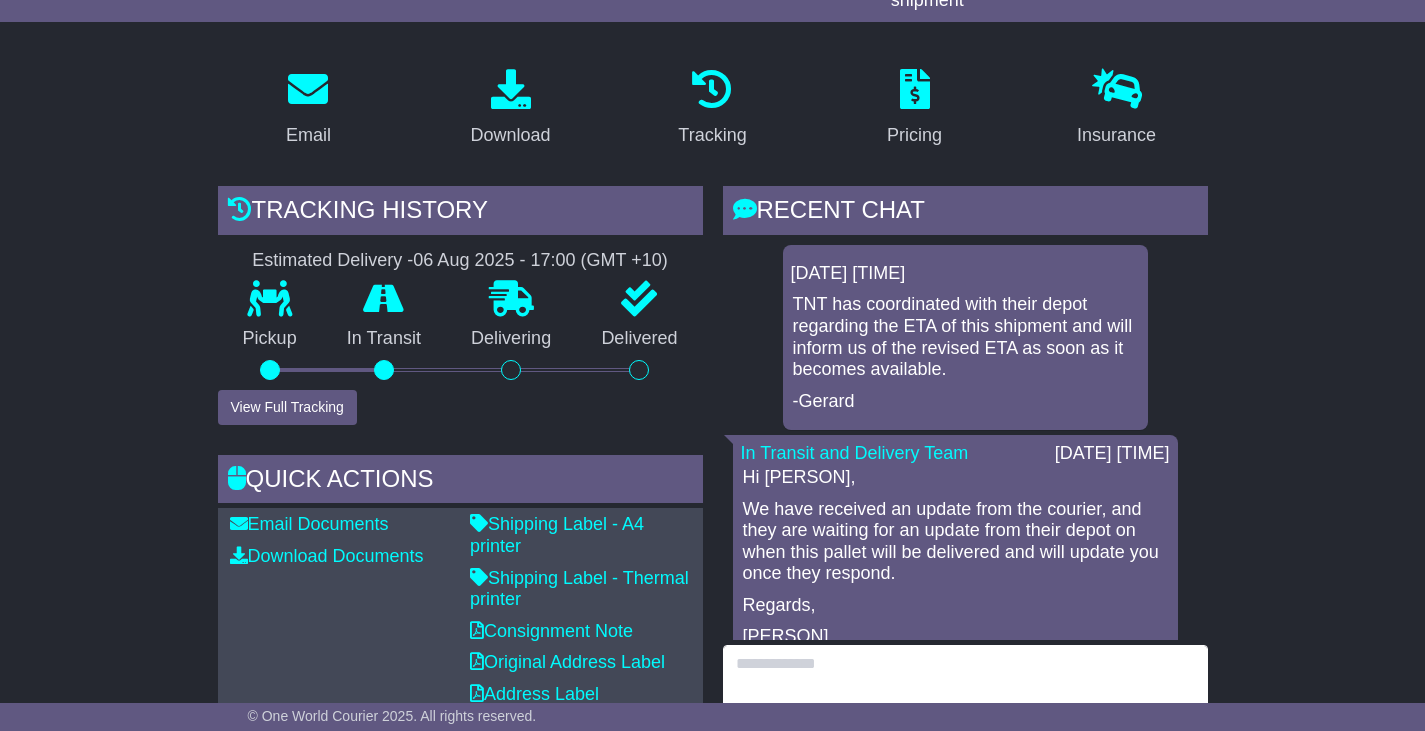 click at bounding box center (965, 688) 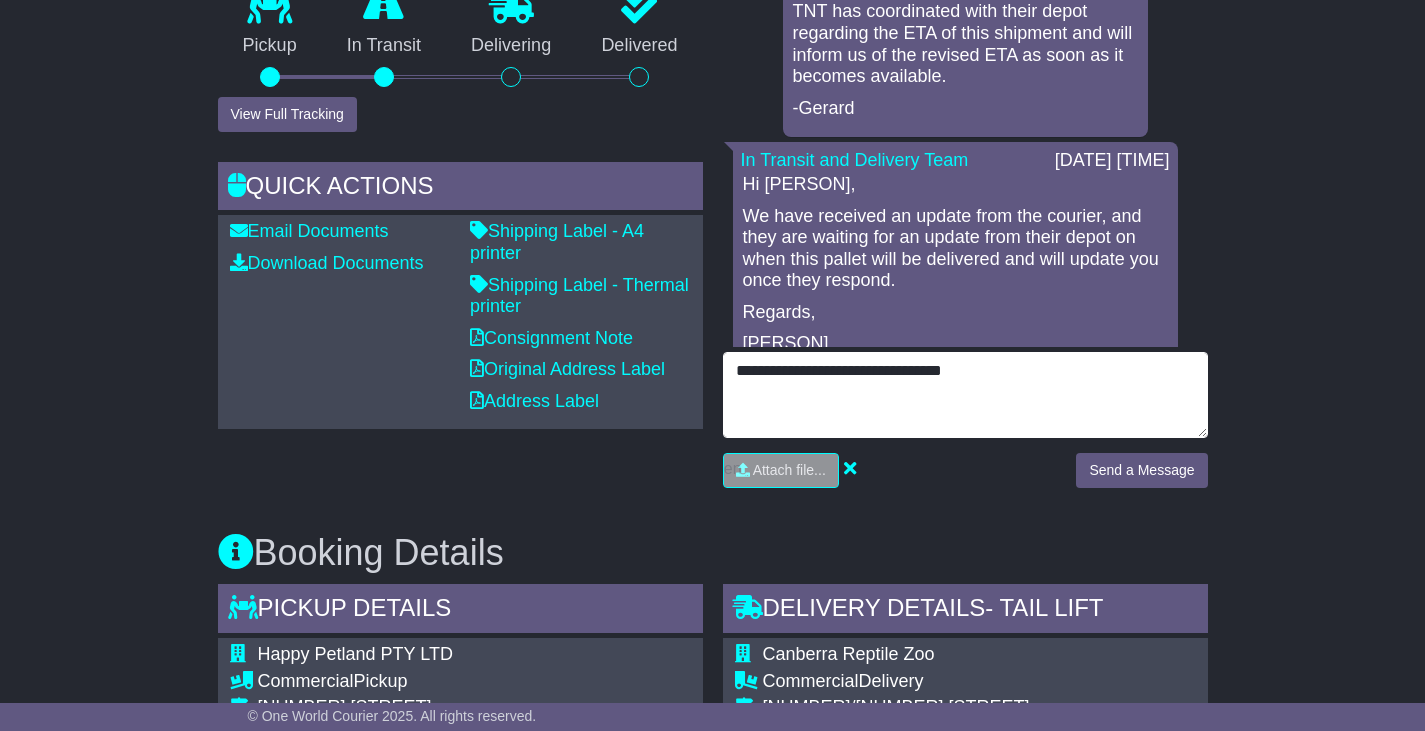 scroll, scrollTop: 600, scrollLeft: 0, axis: vertical 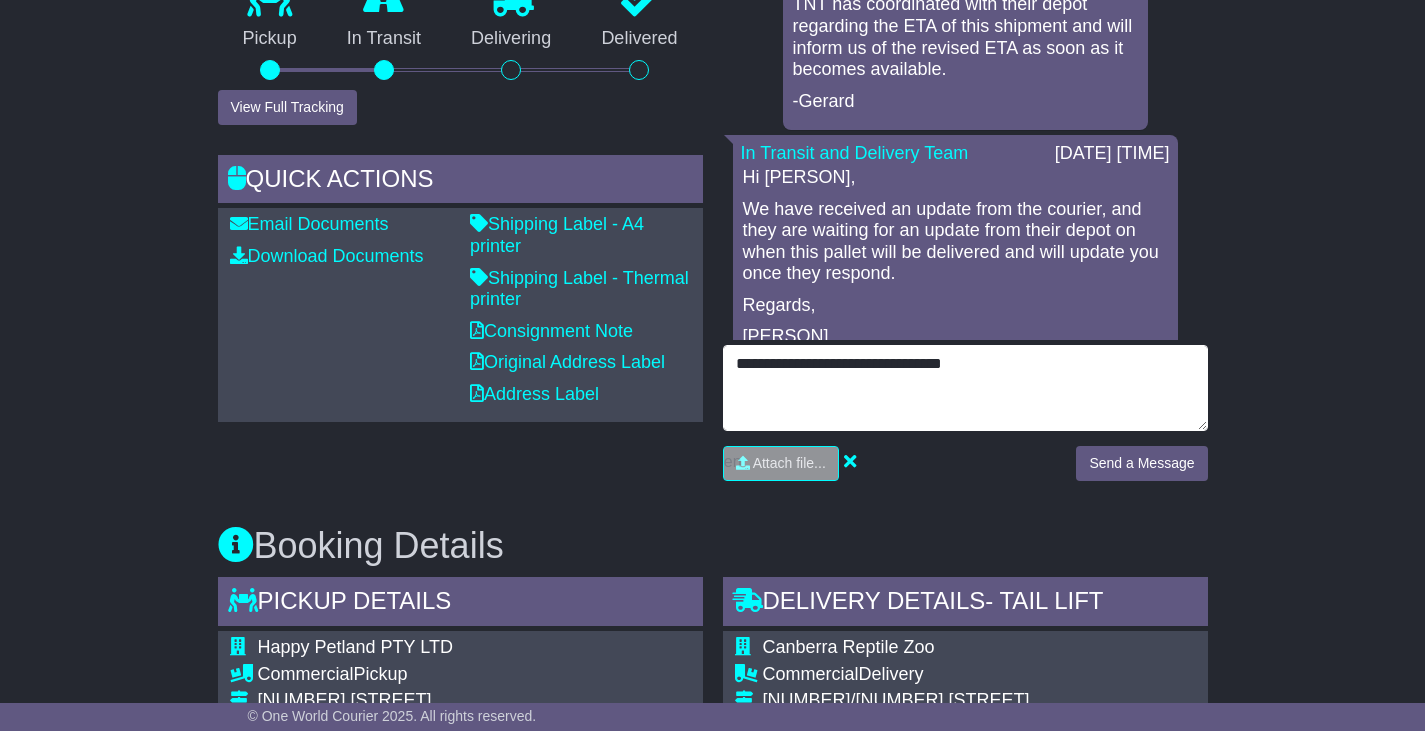 type on "**********" 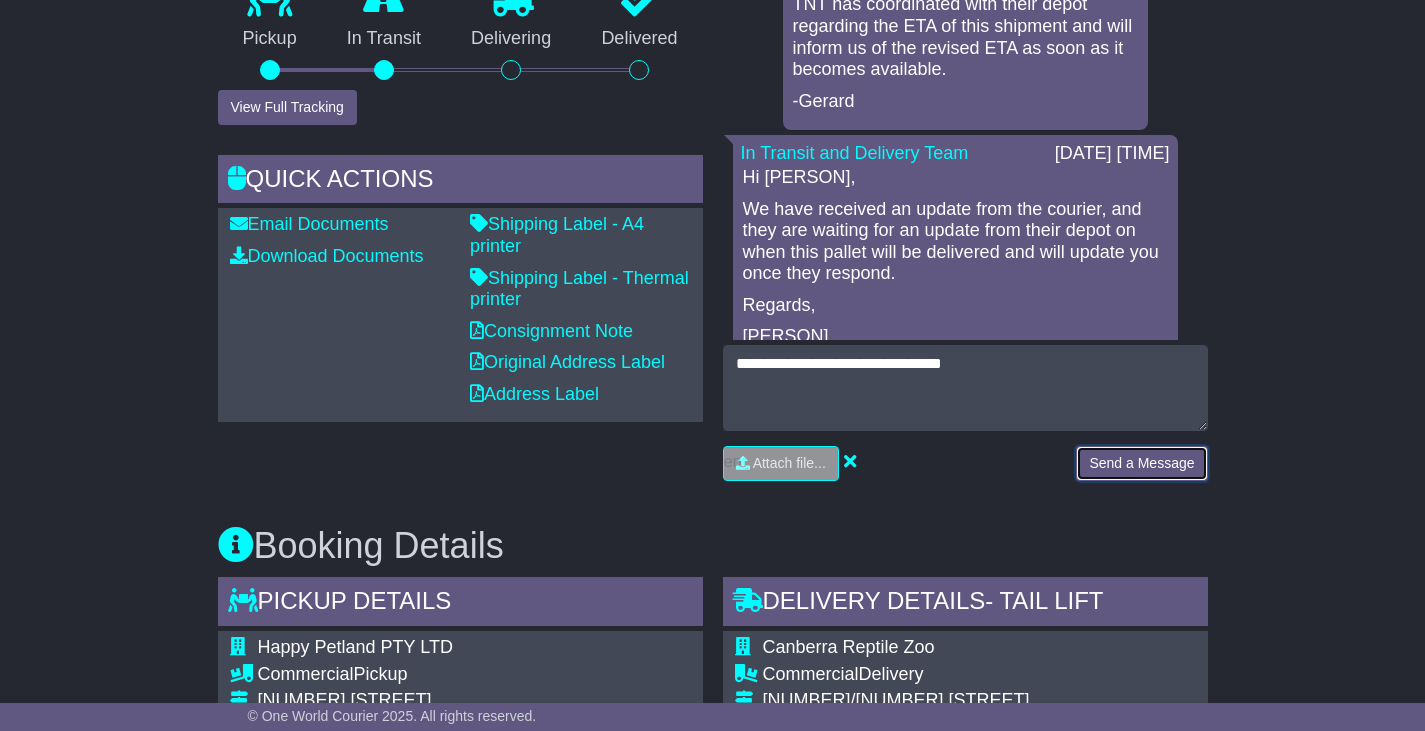 drag, startPoint x: 1093, startPoint y: 468, endPoint x: 1247, endPoint y: 412, distance: 163.8658 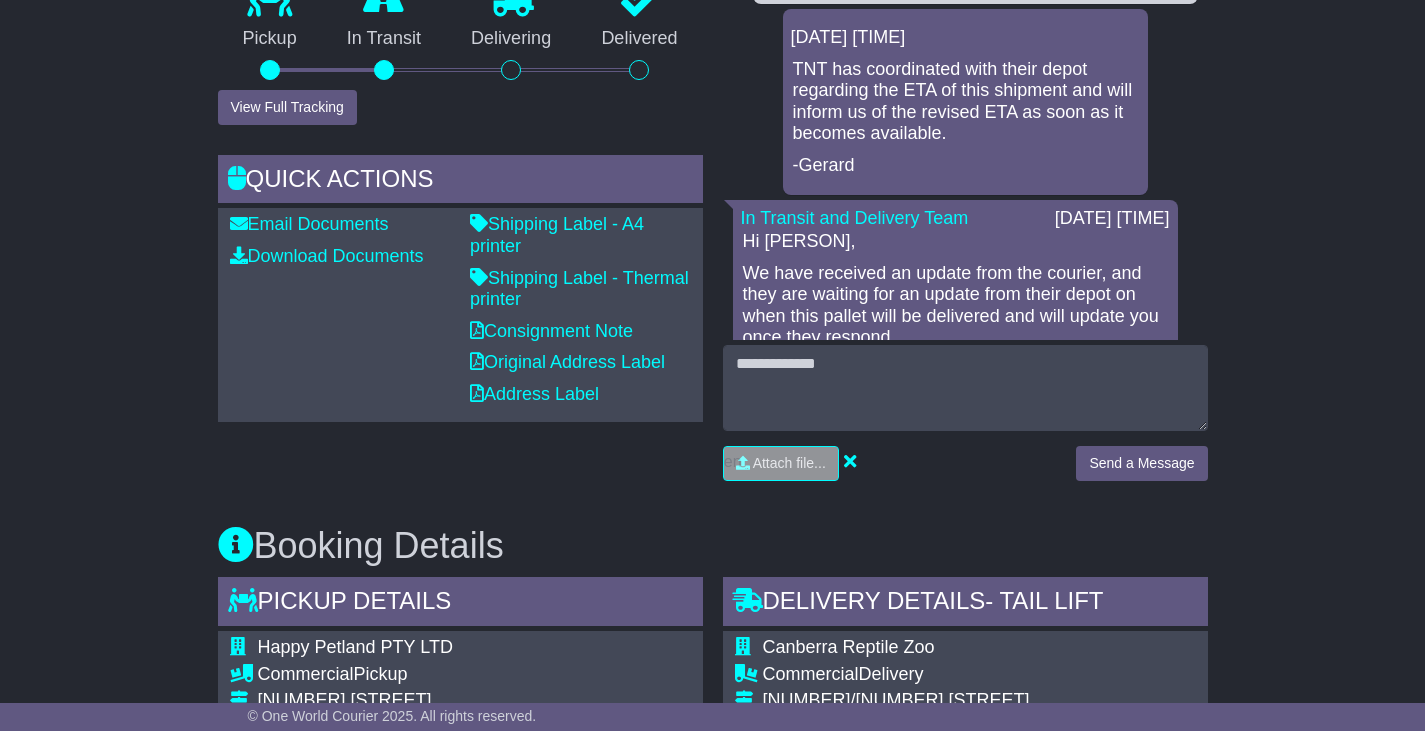 scroll, scrollTop: 400, scrollLeft: 0, axis: vertical 